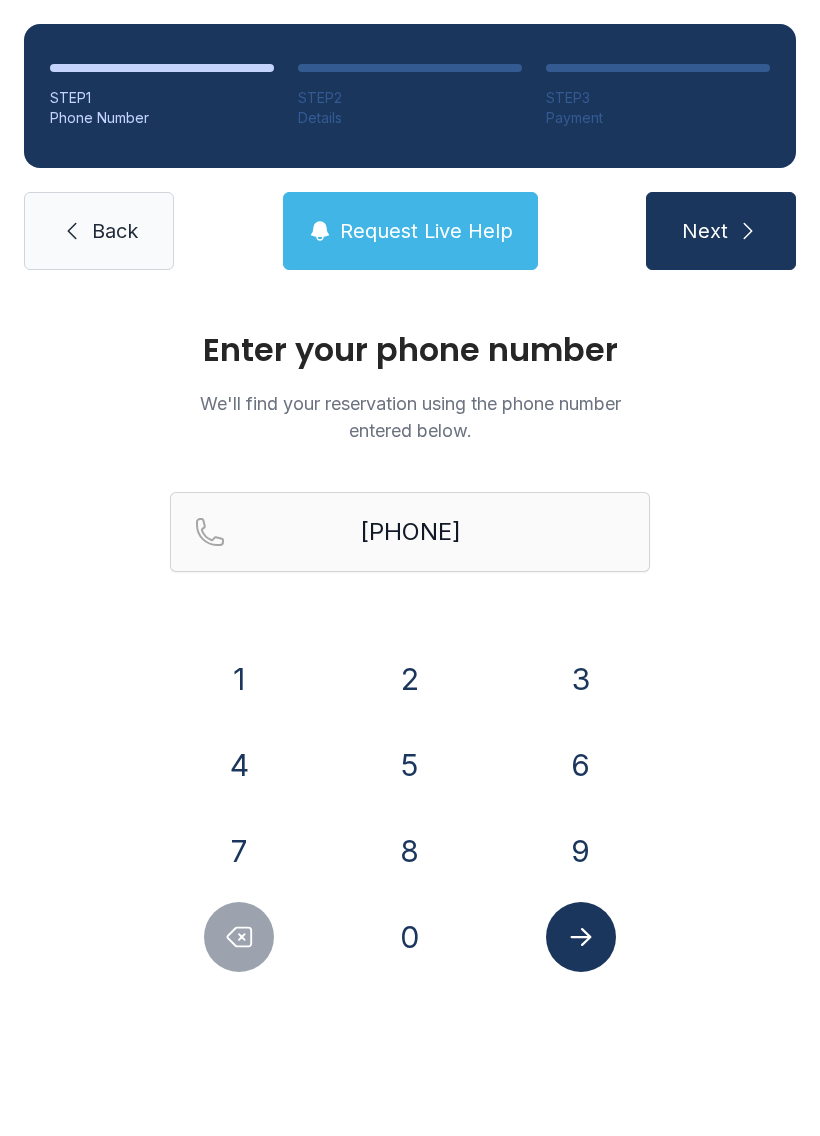 scroll, scrollTop: 0, scrollLeft: 0, axis: both 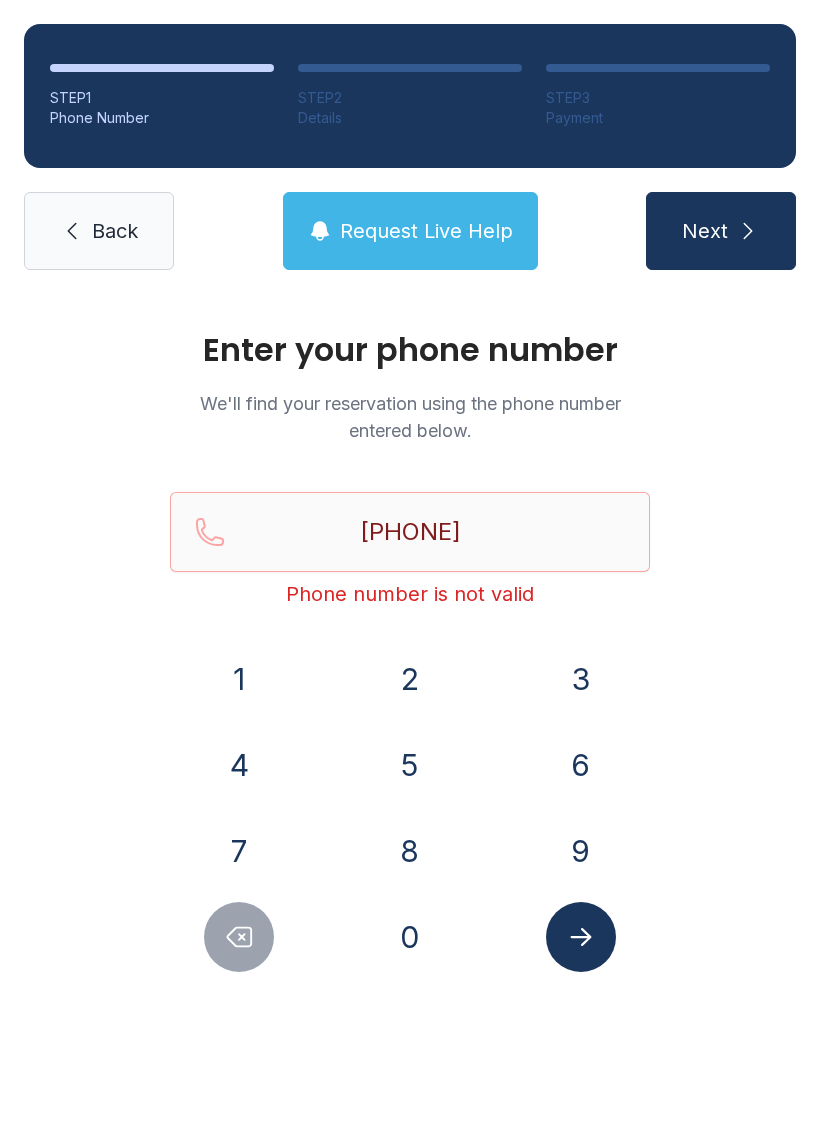 click at bounding box center (239, 937) 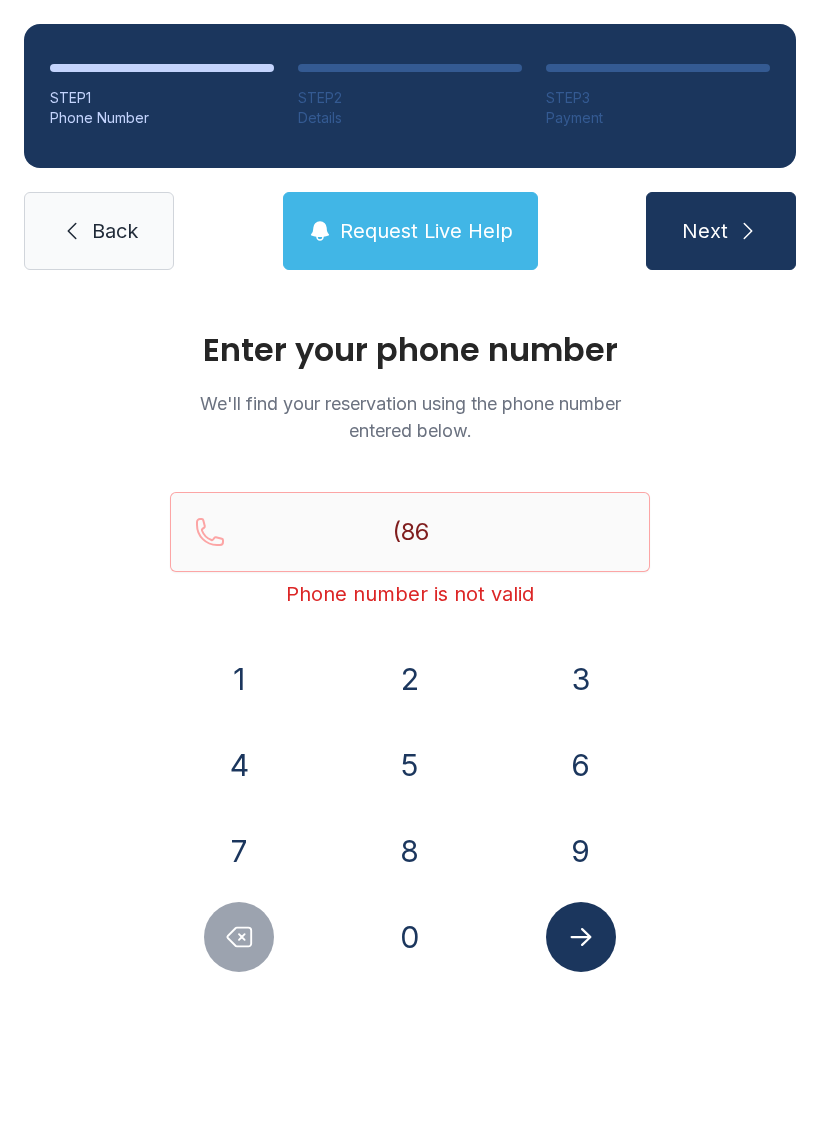 click at bounding box center (240, 937) 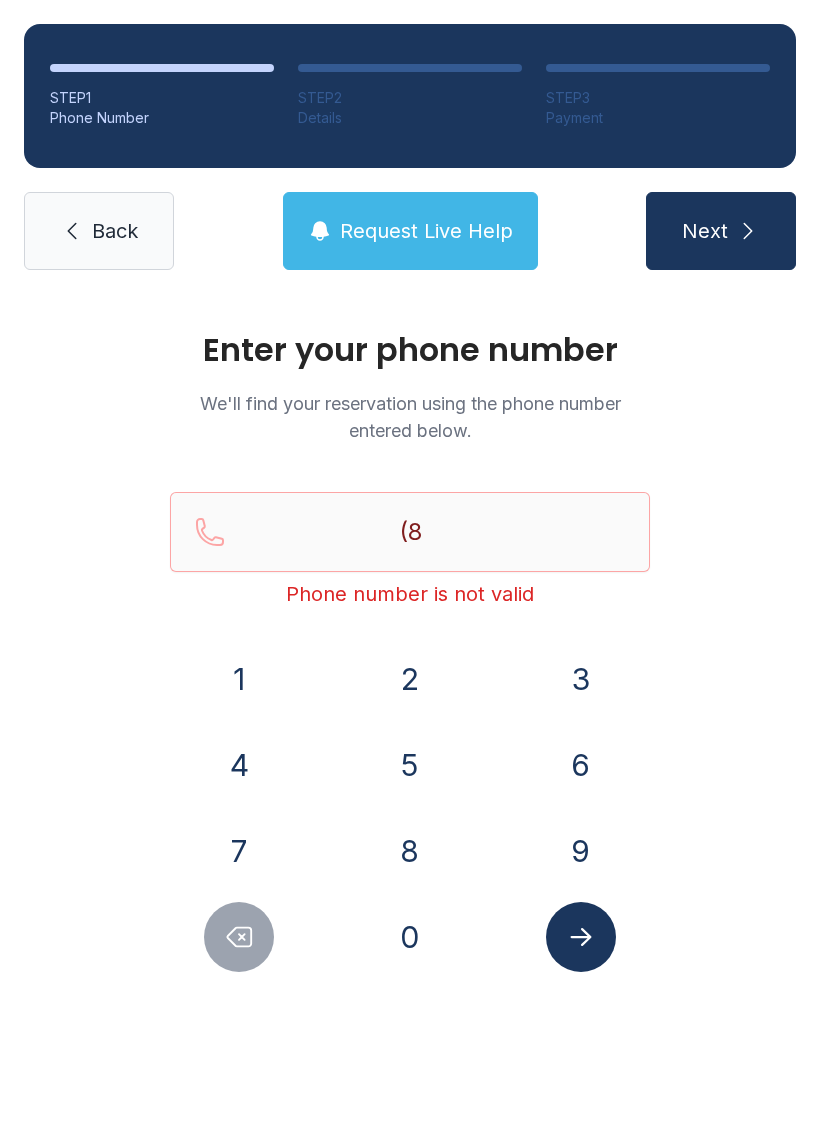 click at bounding box center (239, 937) 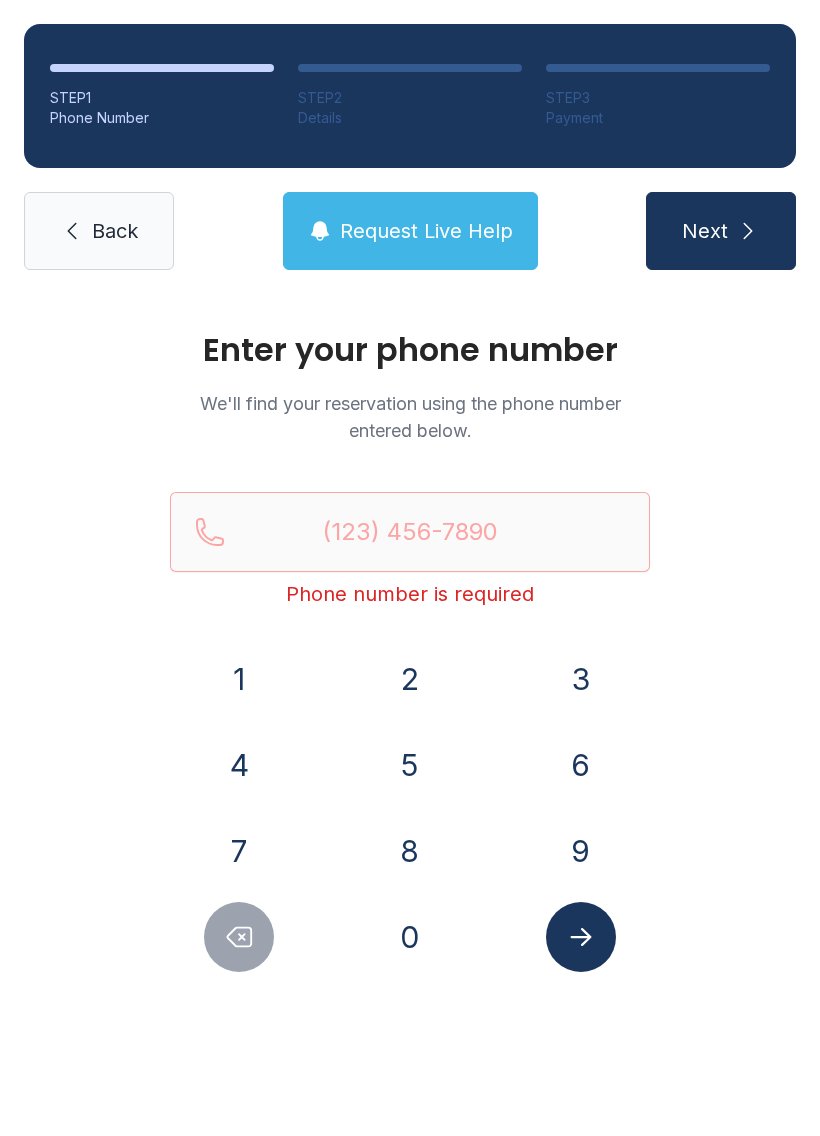 click on "9" at bounding box center (239, 679) 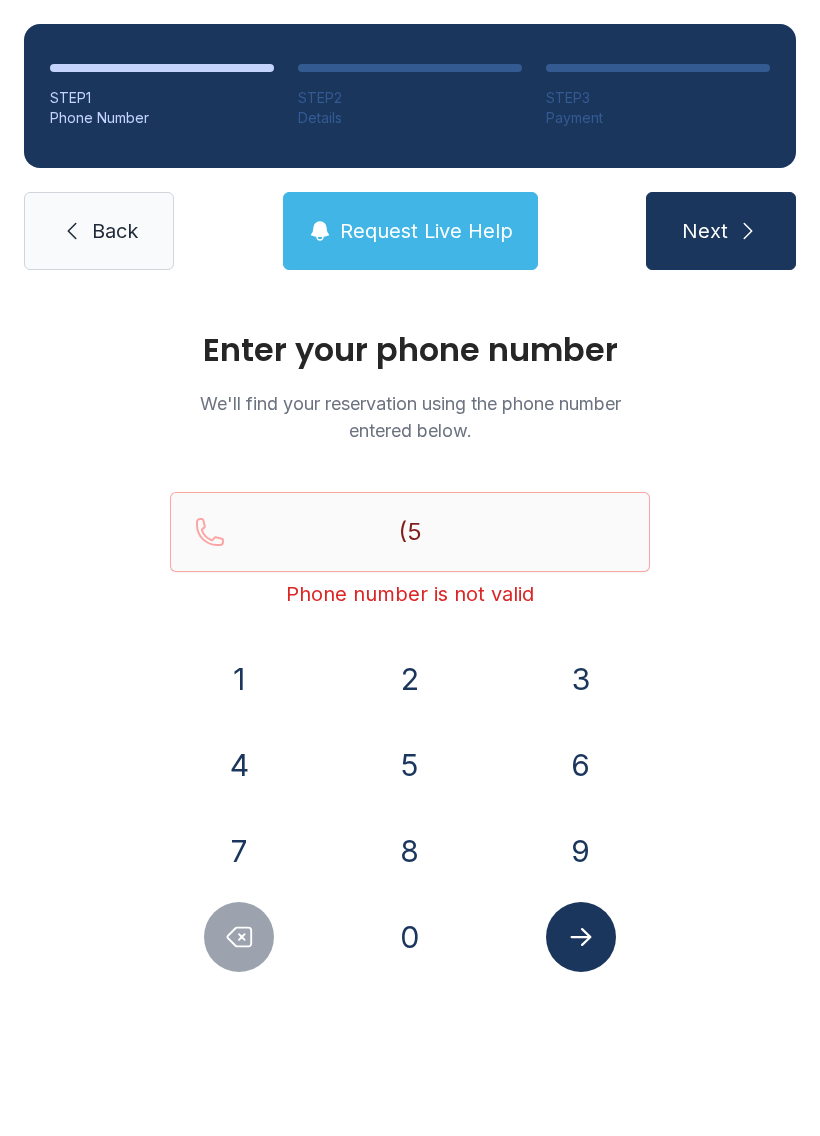 click on "1" at bounding box center [239, 679] 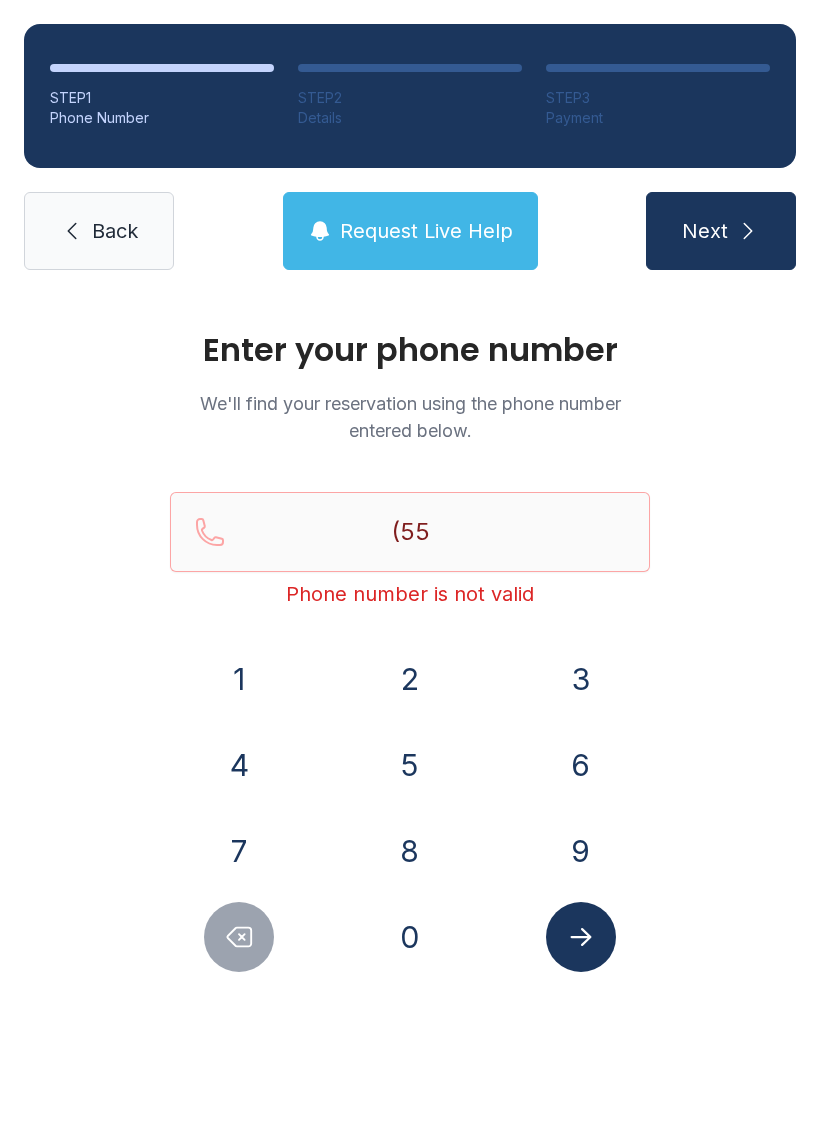 click on "2" at bounding box center [239, 679] 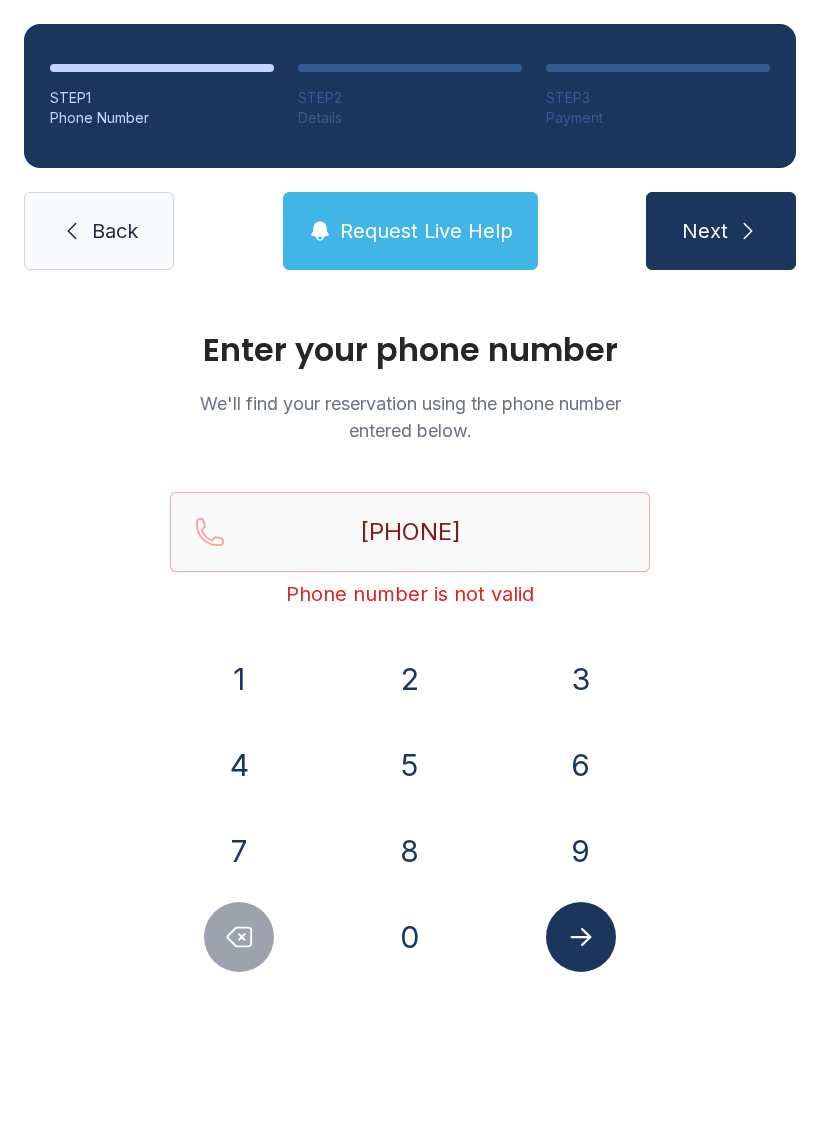 click on "4" at bounding box center (239, 679) 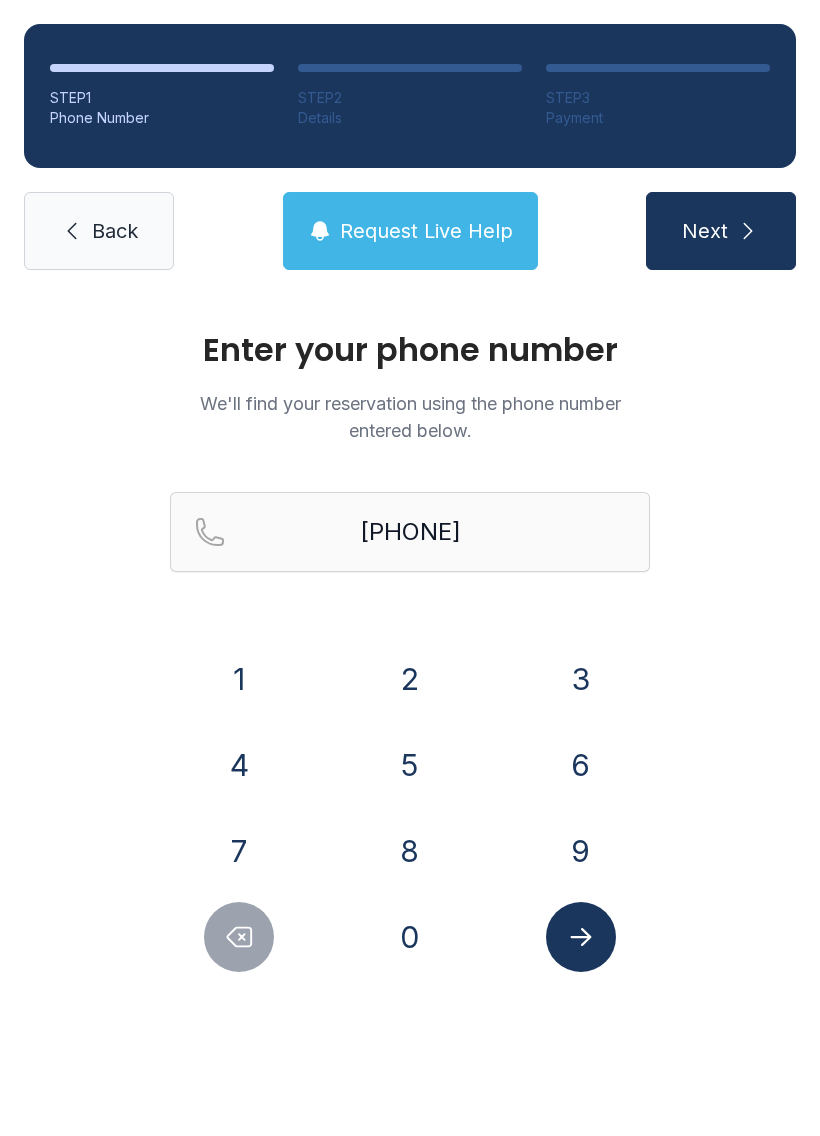 click at bounding box center (581, 937) 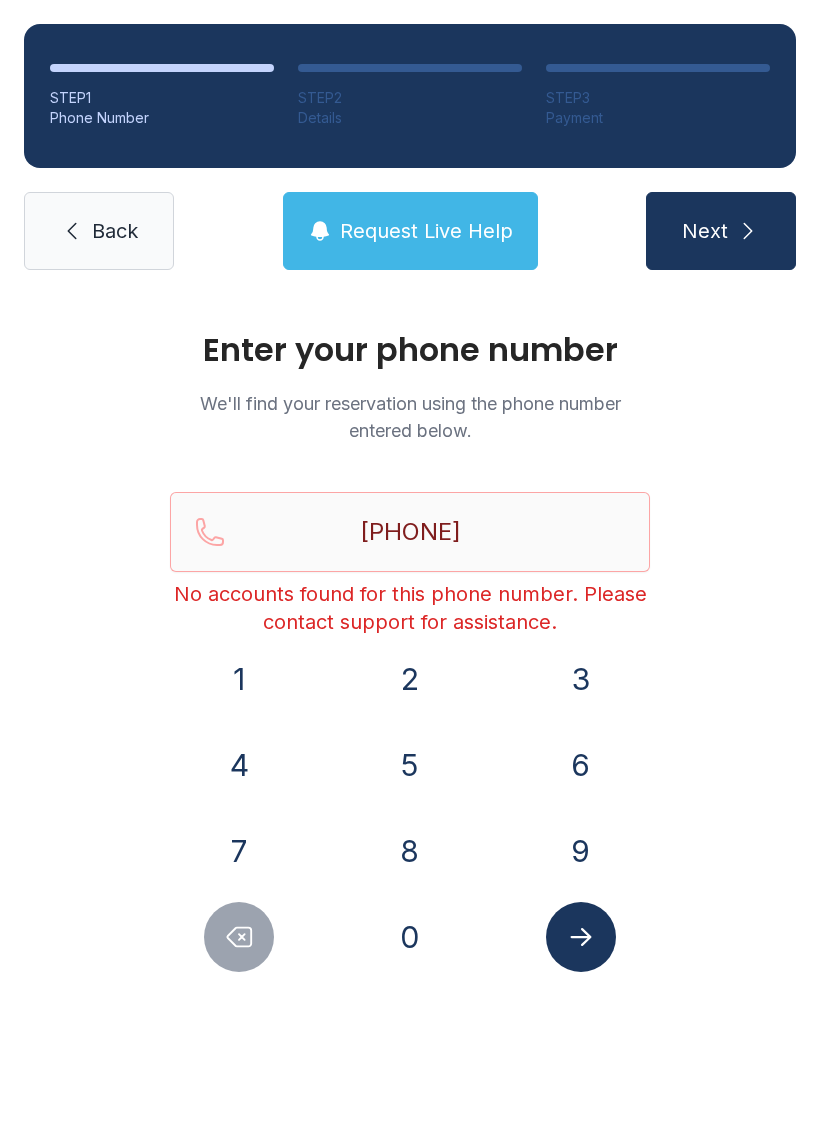 click on "Back" at bounding box center (115, 231) 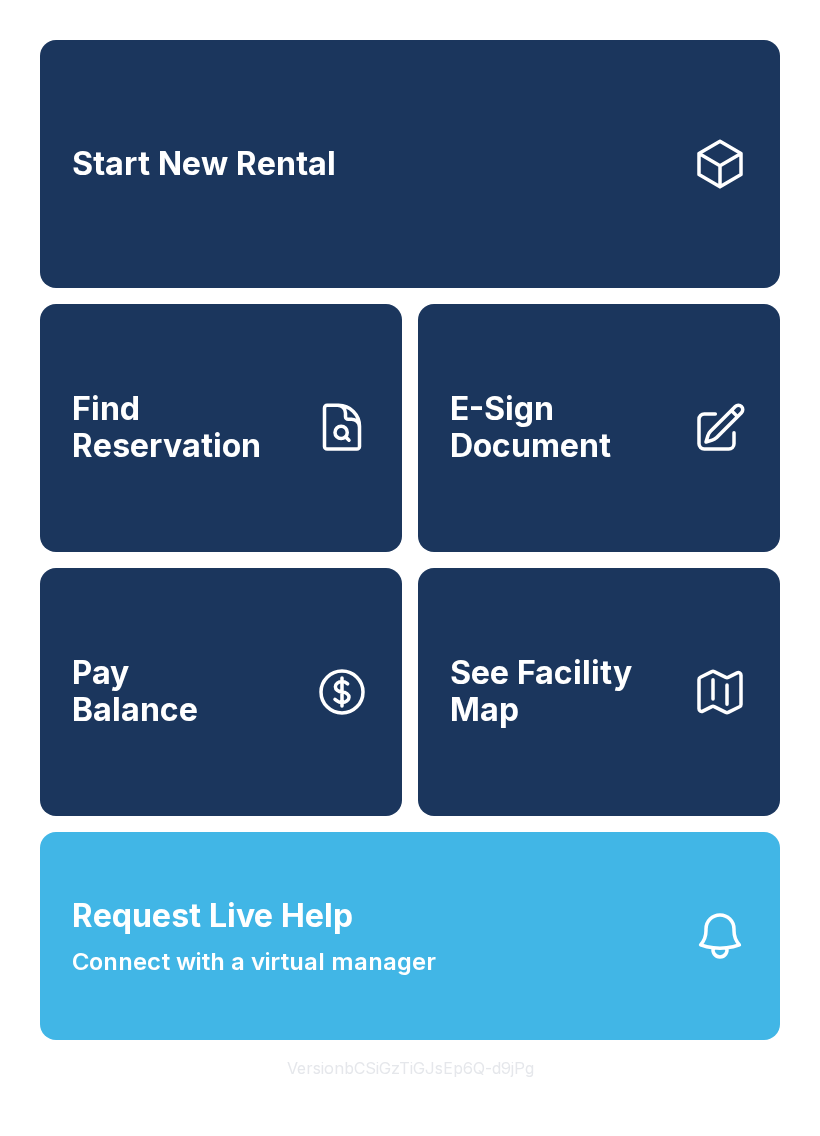click on "Start New Rental" at bounding box center (410, 164) 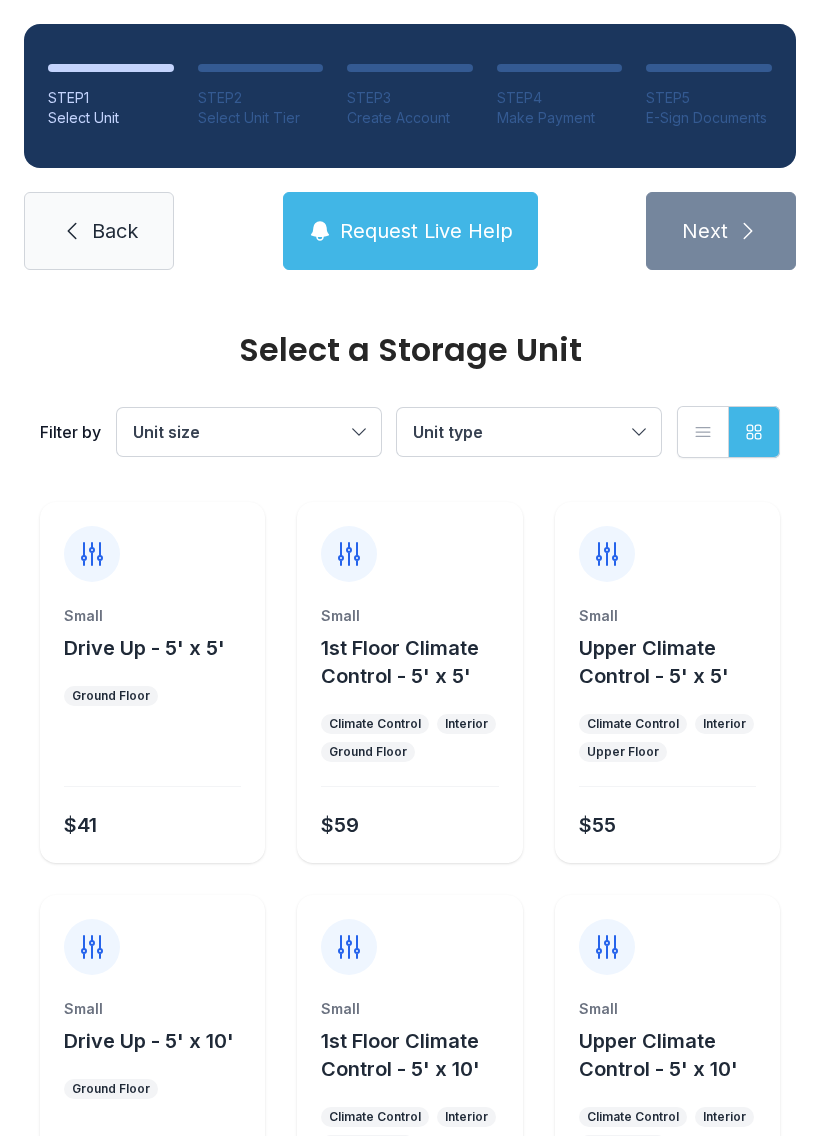 click on "Back" at bounding box center [99, 231] 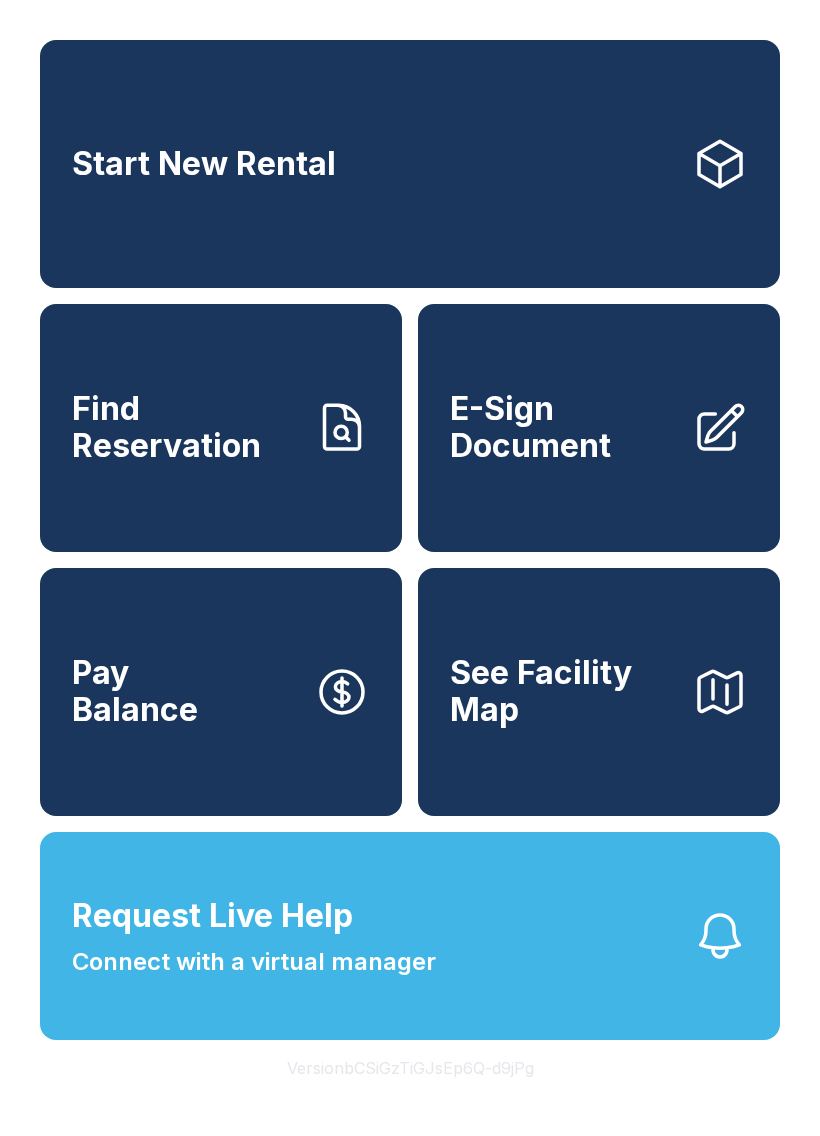 click on "Find Reservation" at bounding box center (185, 427) 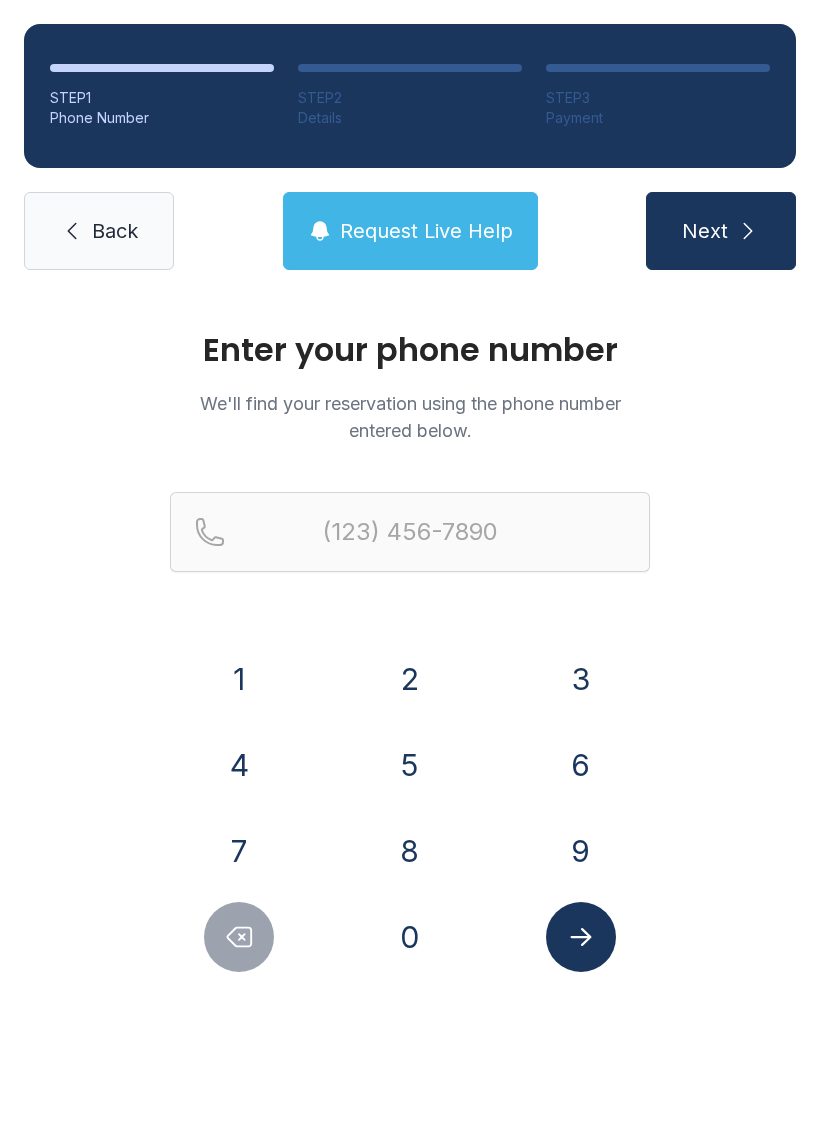 click on "9" at bounding box center [239, 679] 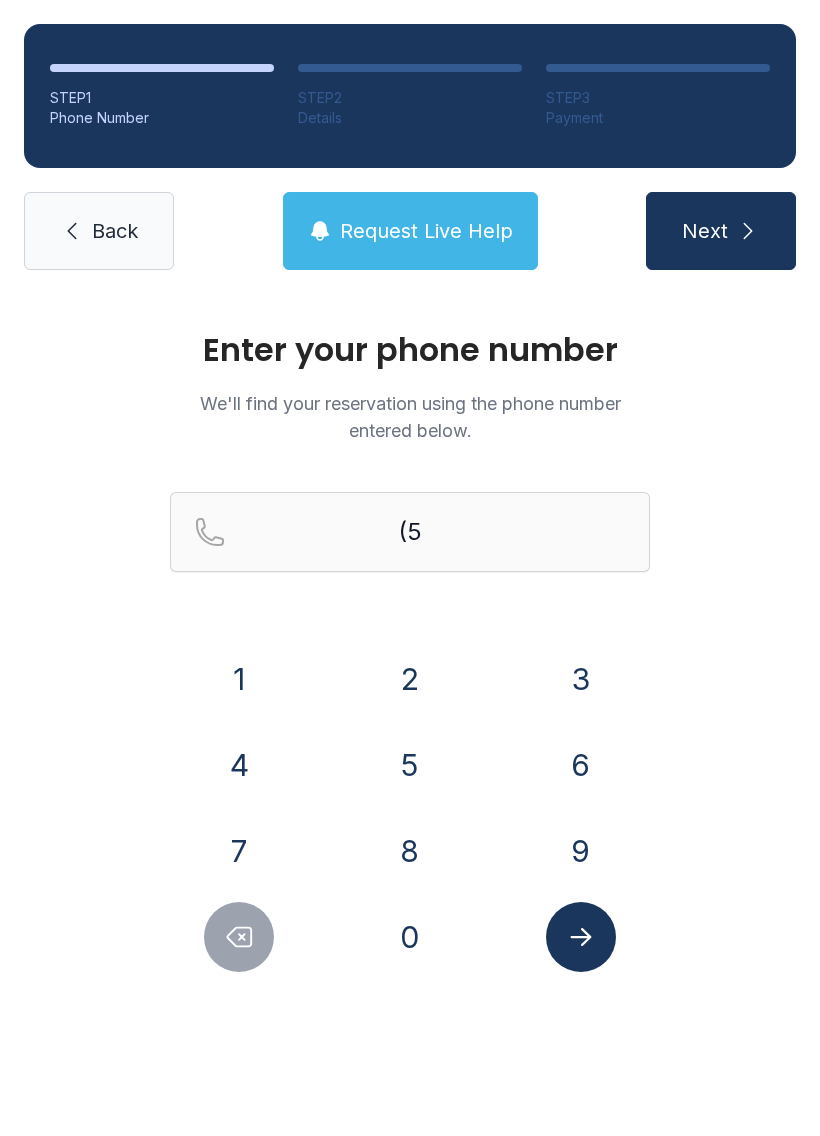 click on "1" at bounding box center [239, 679] 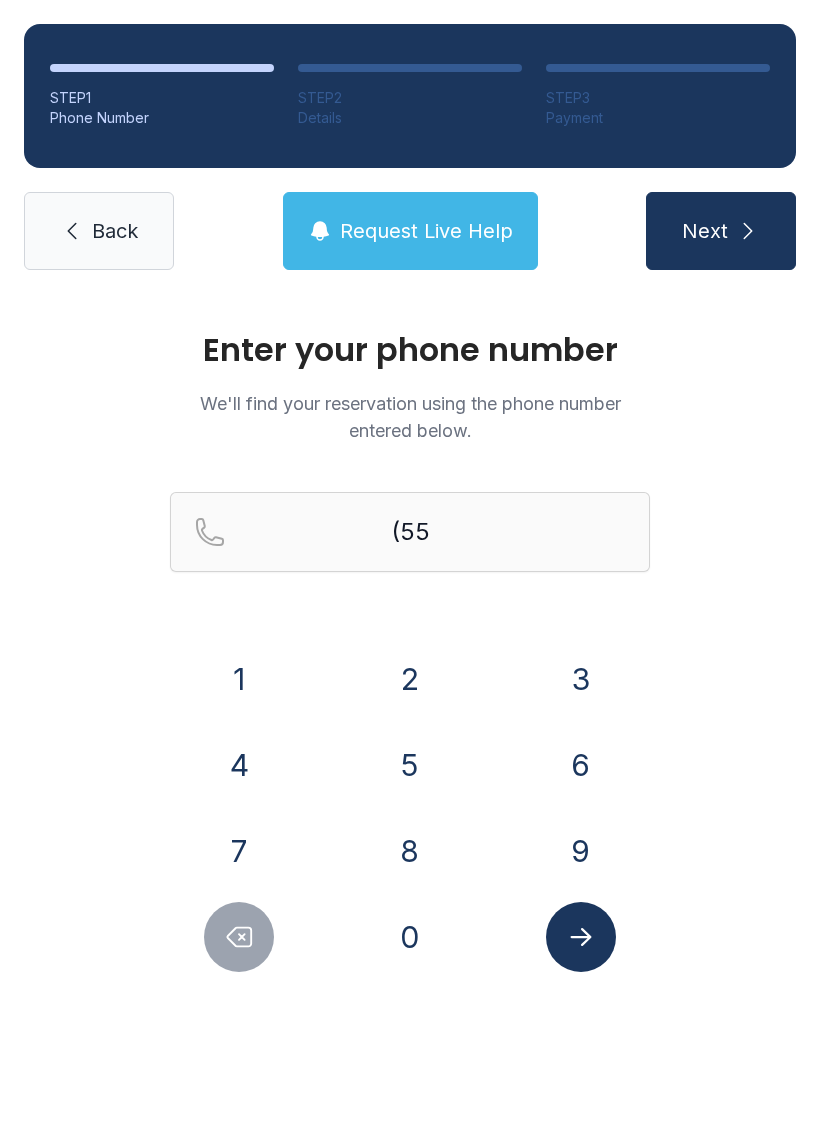 click on "2" at bounding box center (239, 679) 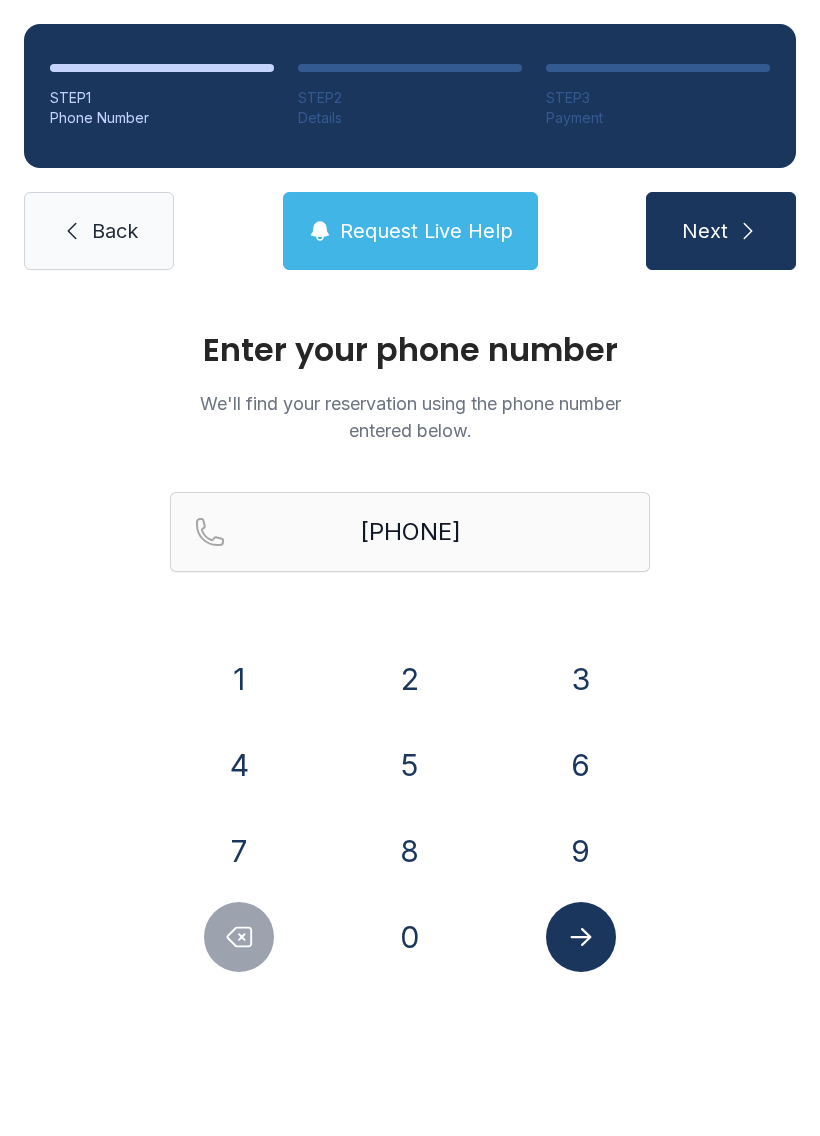click on "4" at bounding box center [239, 679] 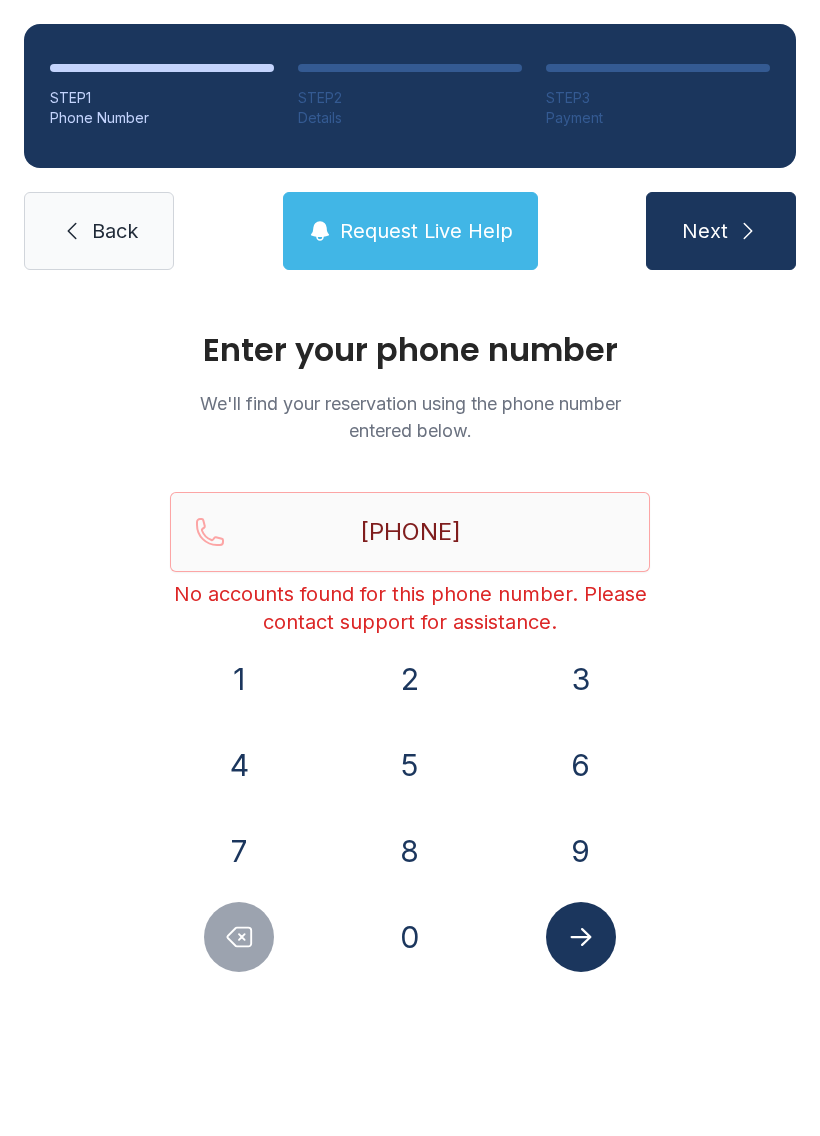 click on "Back" at bounding box center (115, 231) 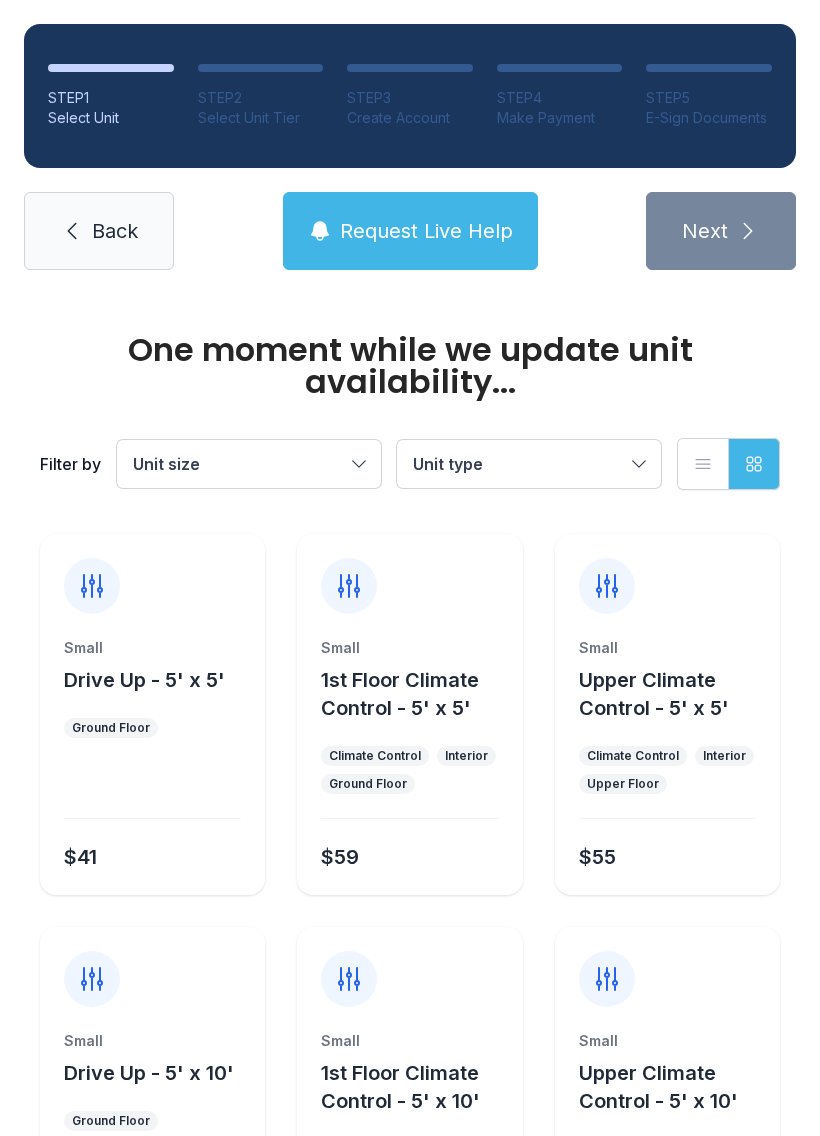 click on "Back" at bounding box center (99, 231) 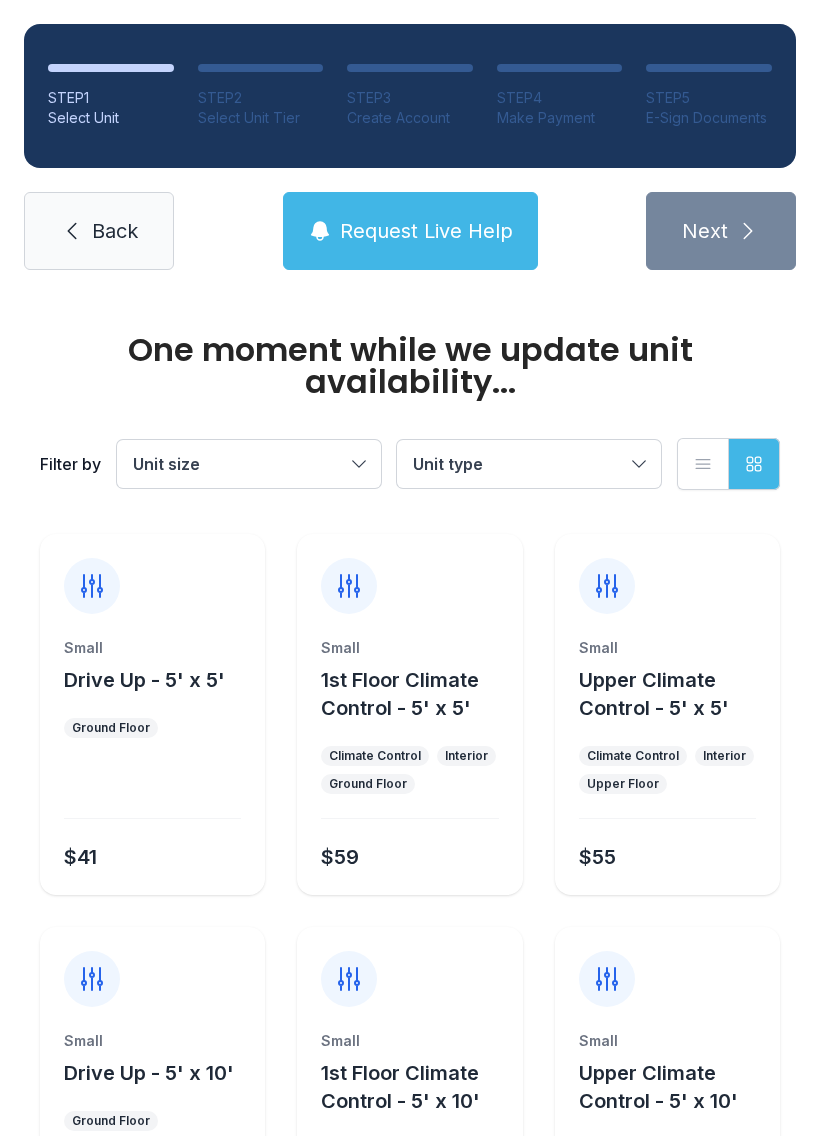 click on "Back" at bounding box center (99, 231) 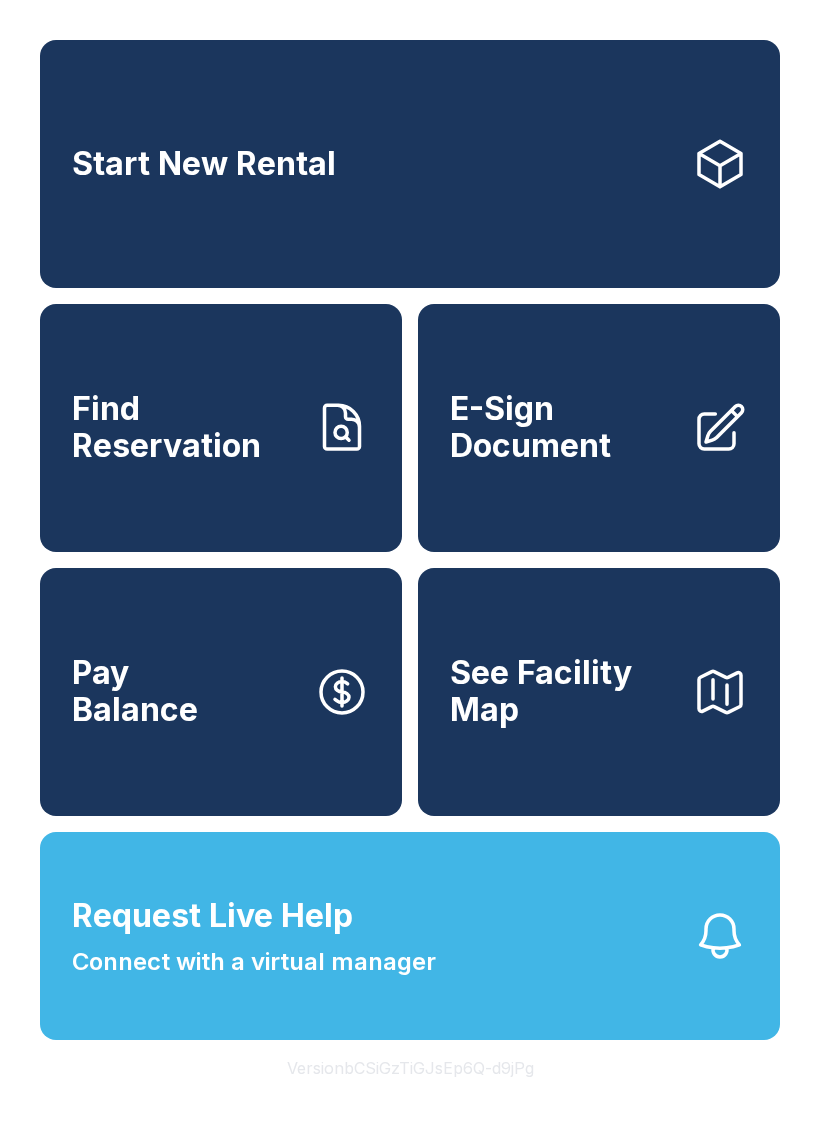 click on "E-Sign Document" at bounding box center (563, 427) 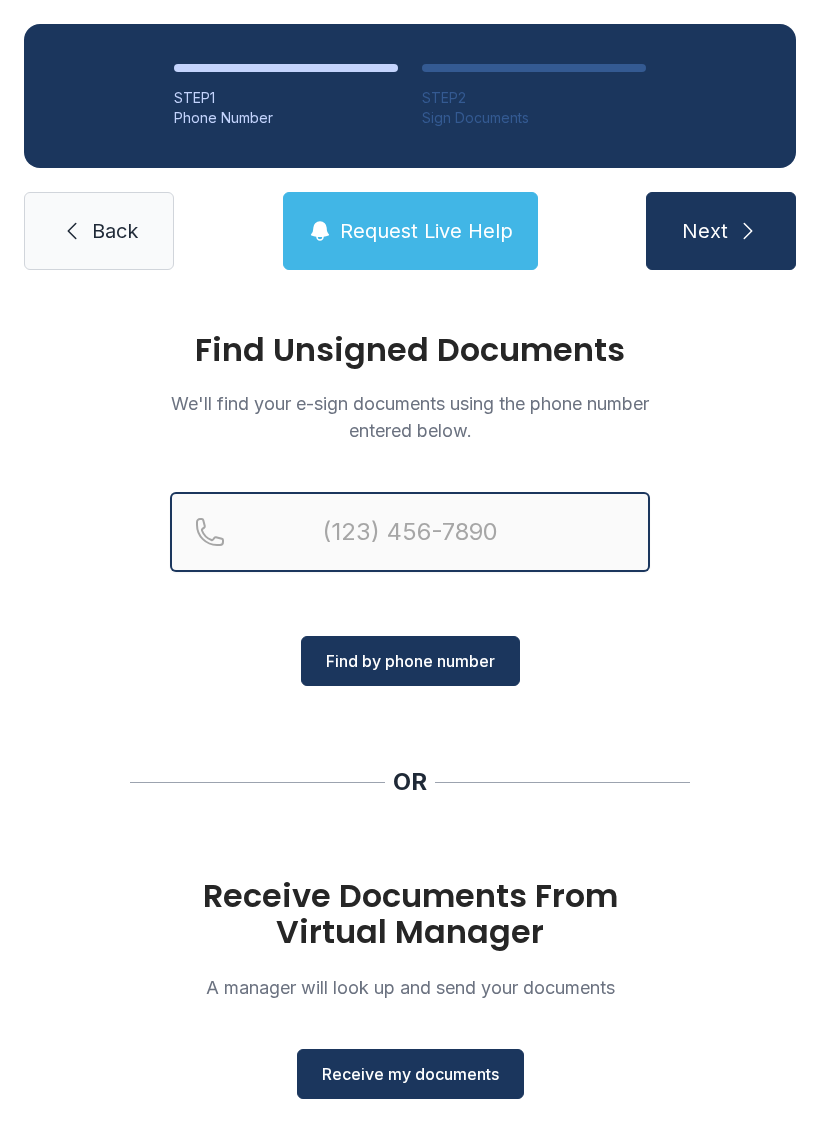 click at bounding box center [410, 532] 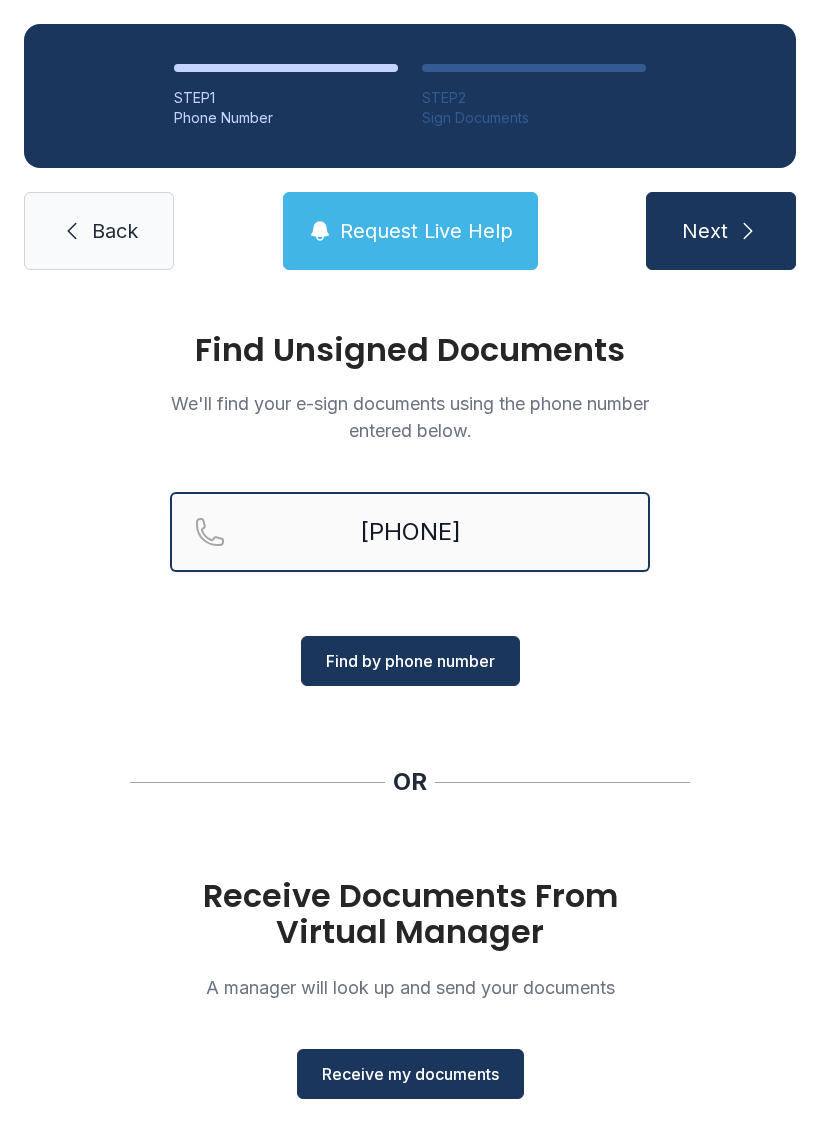 type on "[PHONE]" 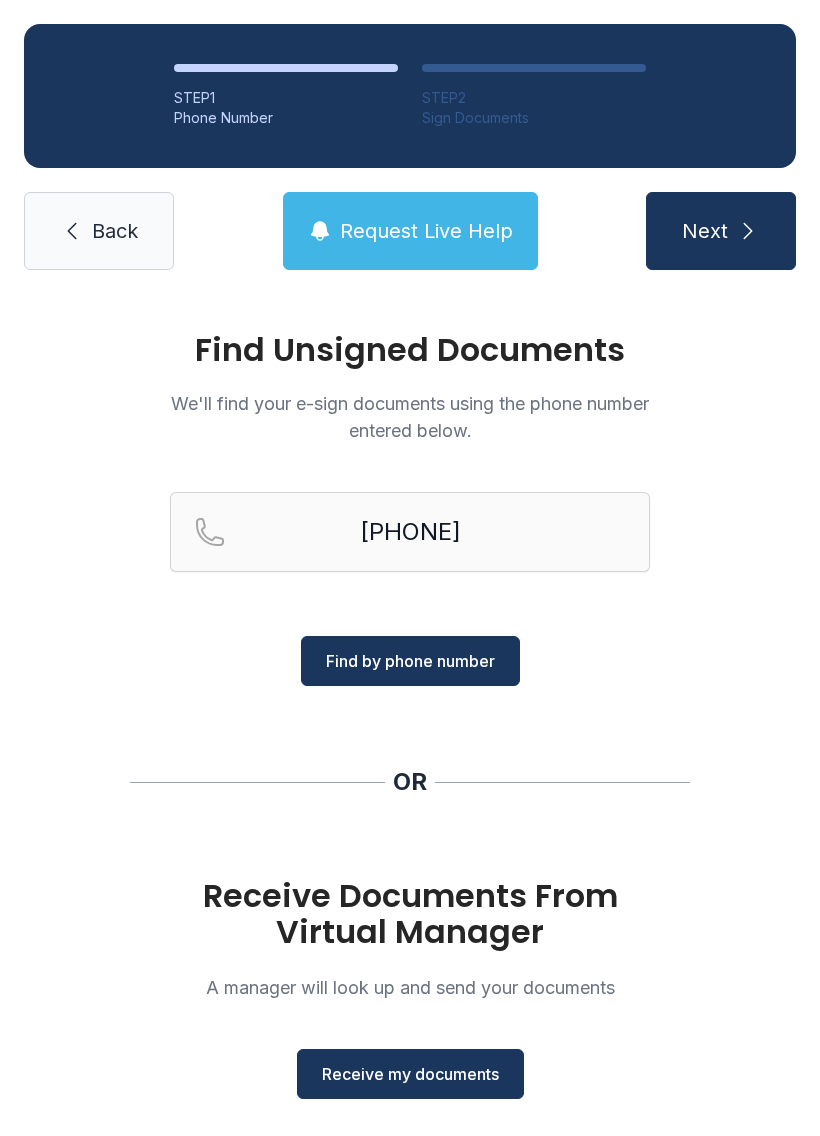 click on "Find by phone number" at bounding box center [410, 661] 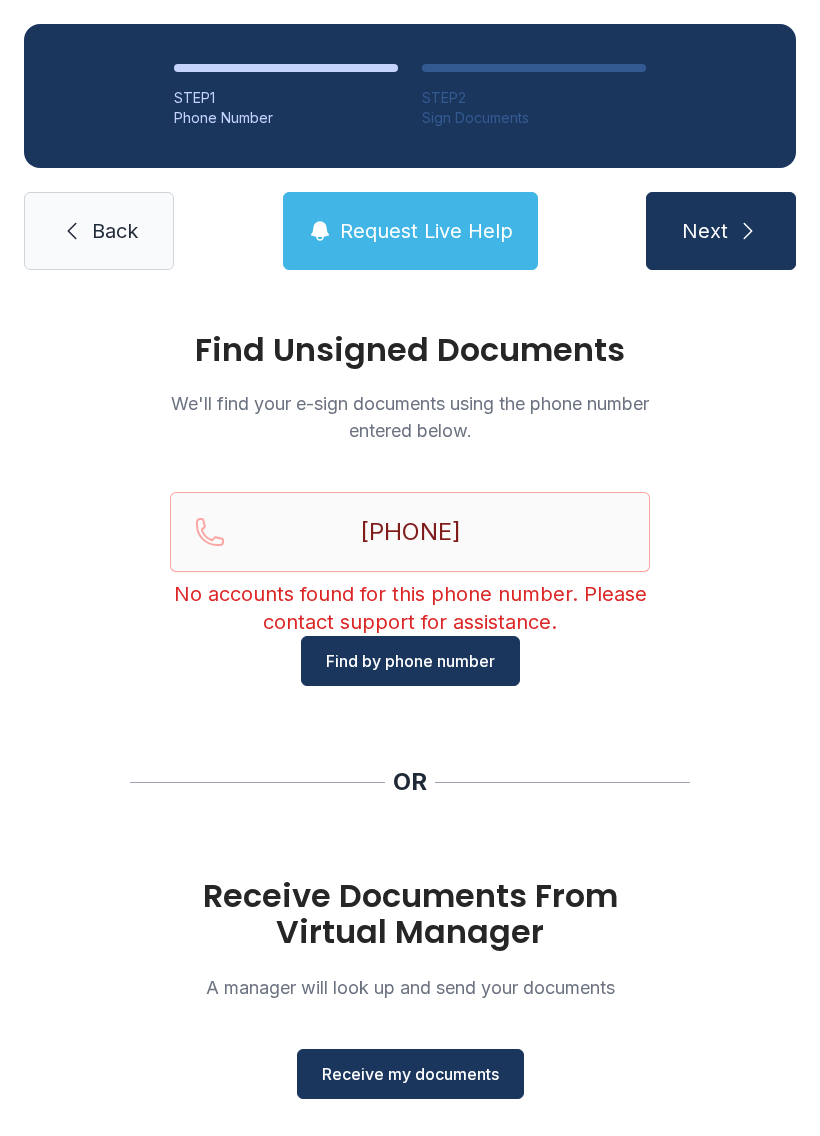 click on "Back" at bounding box center [99, 231] 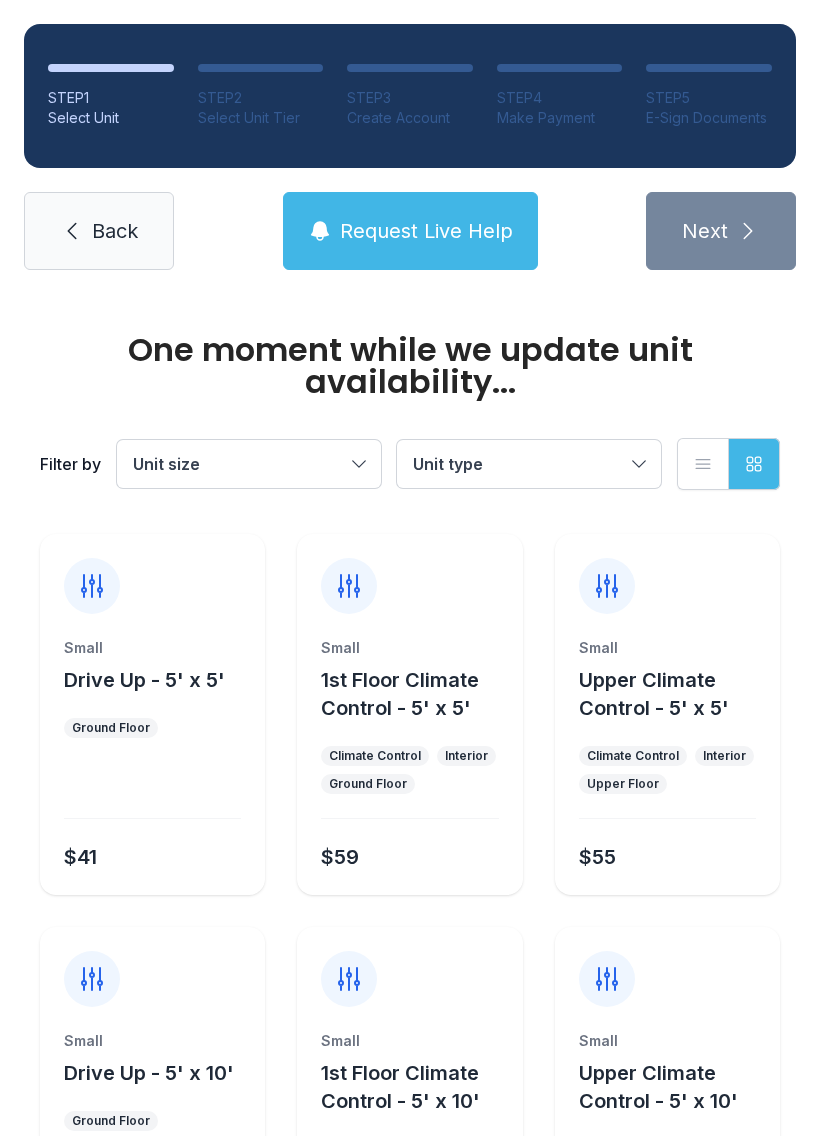 click on "Back" at bounding box center (99, 231) 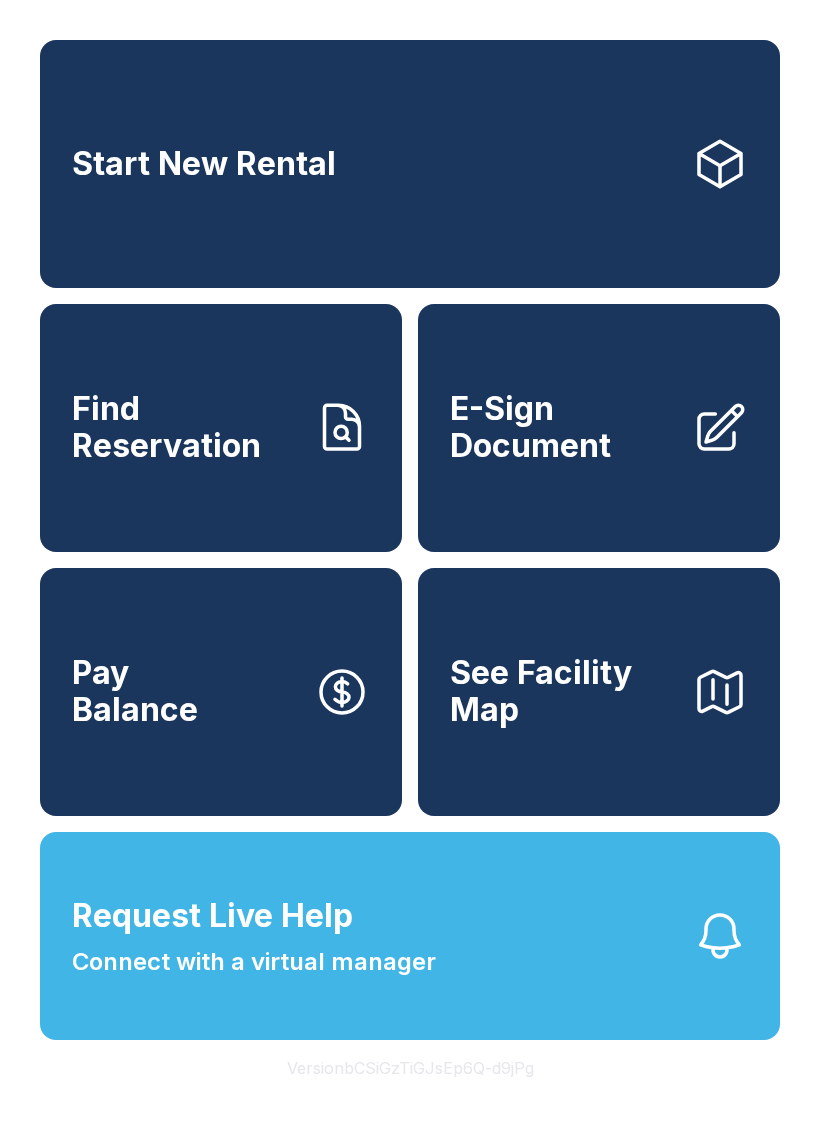 click on "Find Reservation" at bounding box center (185, 427) 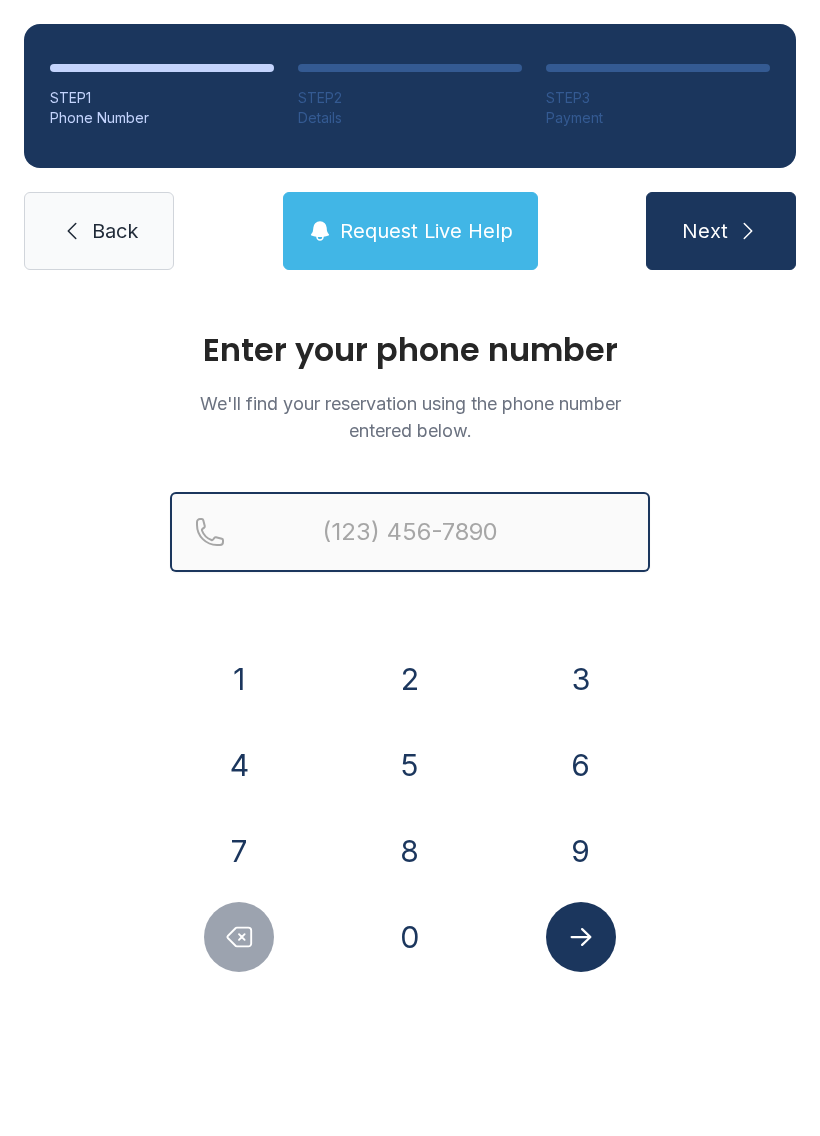 click at bounding box center (410, 532) 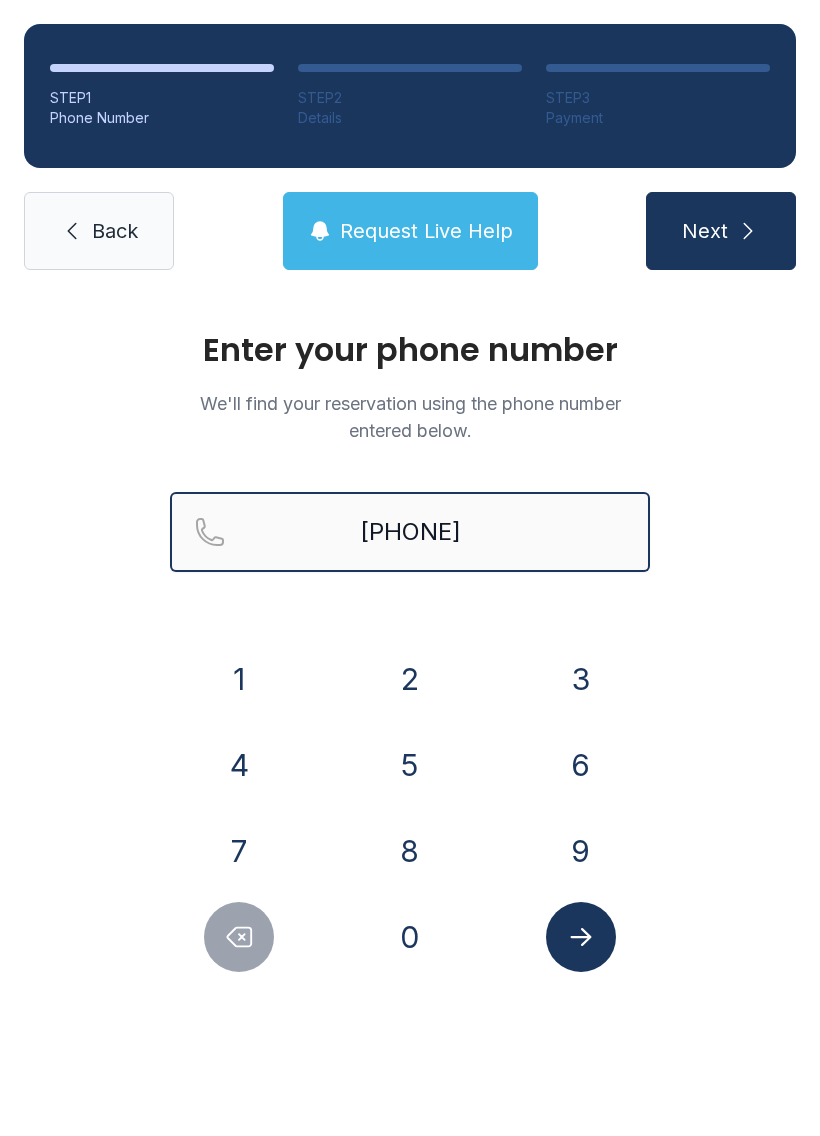 type on "[PHONE]" 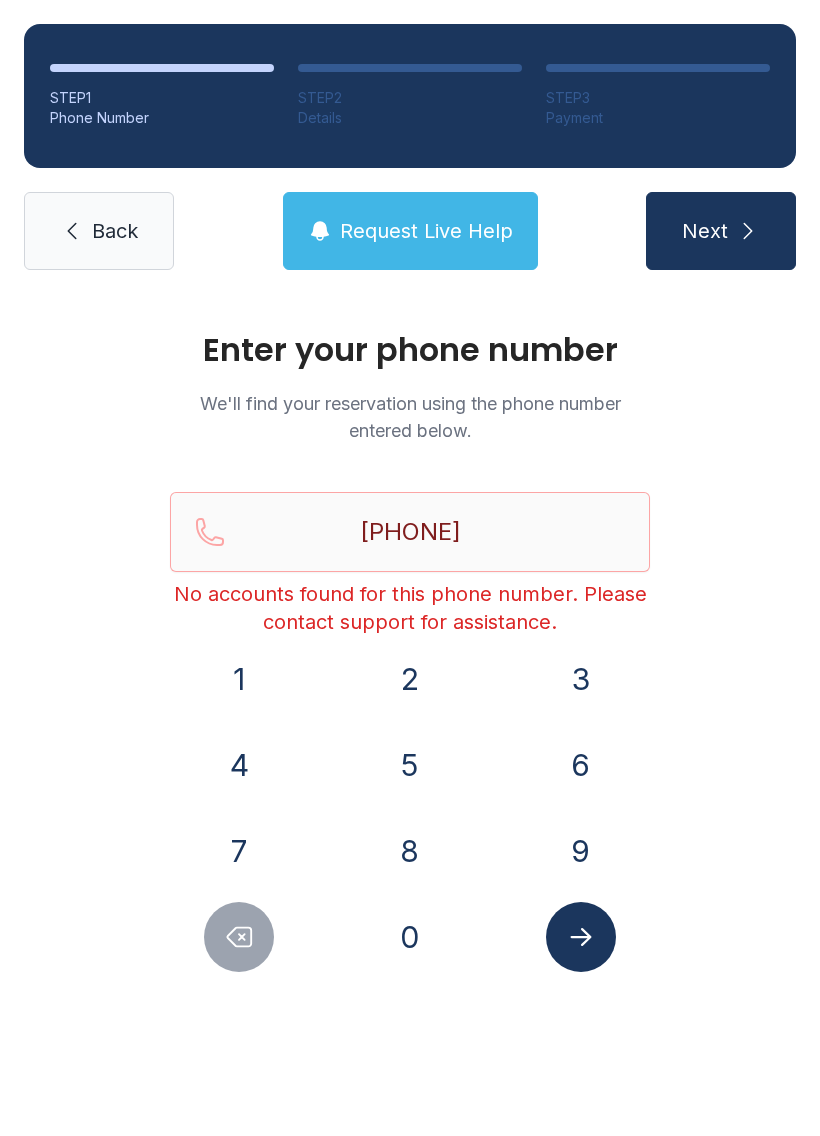 click on "Back" at bounding box center (115, 231) 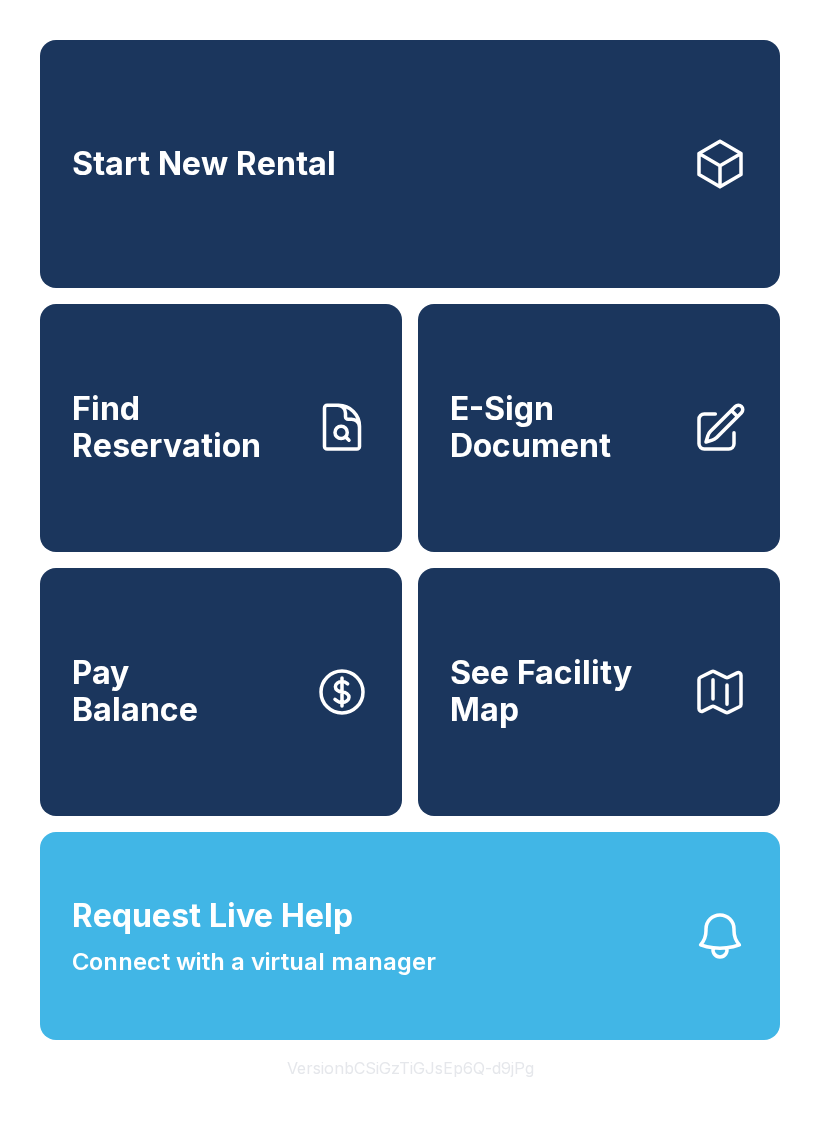 click on "Find Reservation" at bounding box center (185, 427) 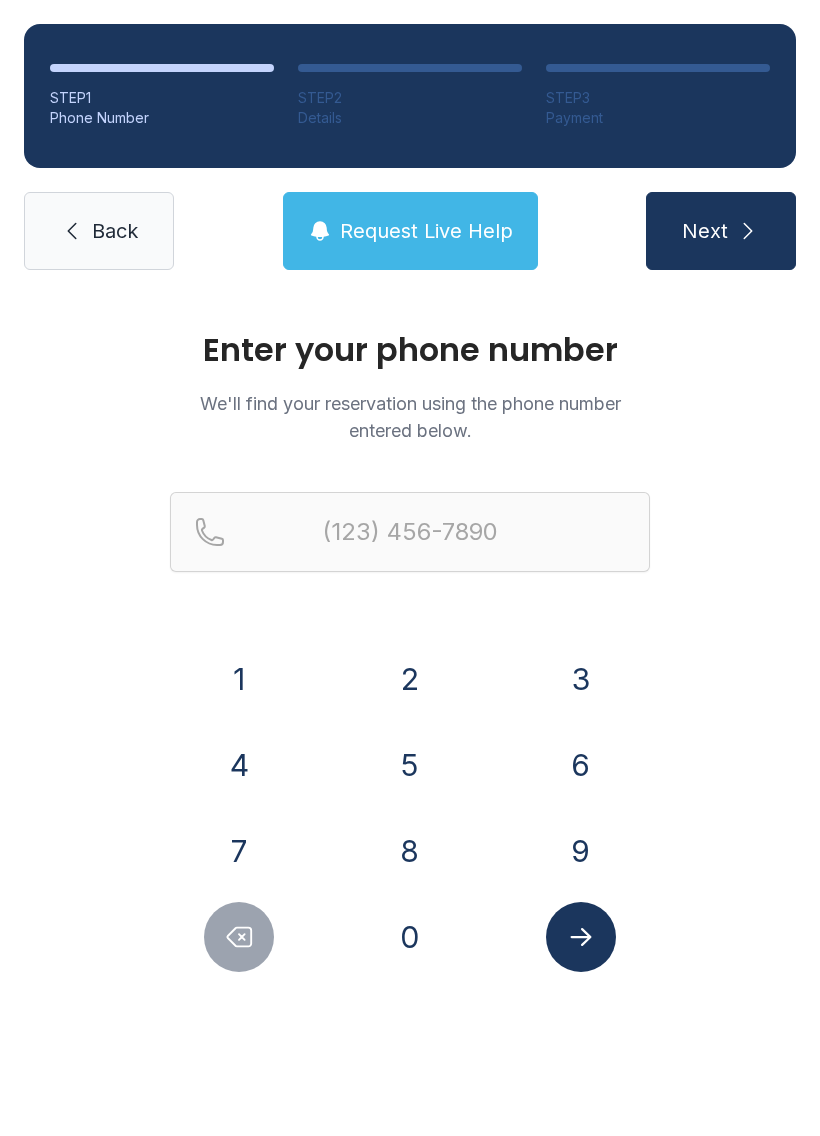click on "9" at bounding box center (239, 679) 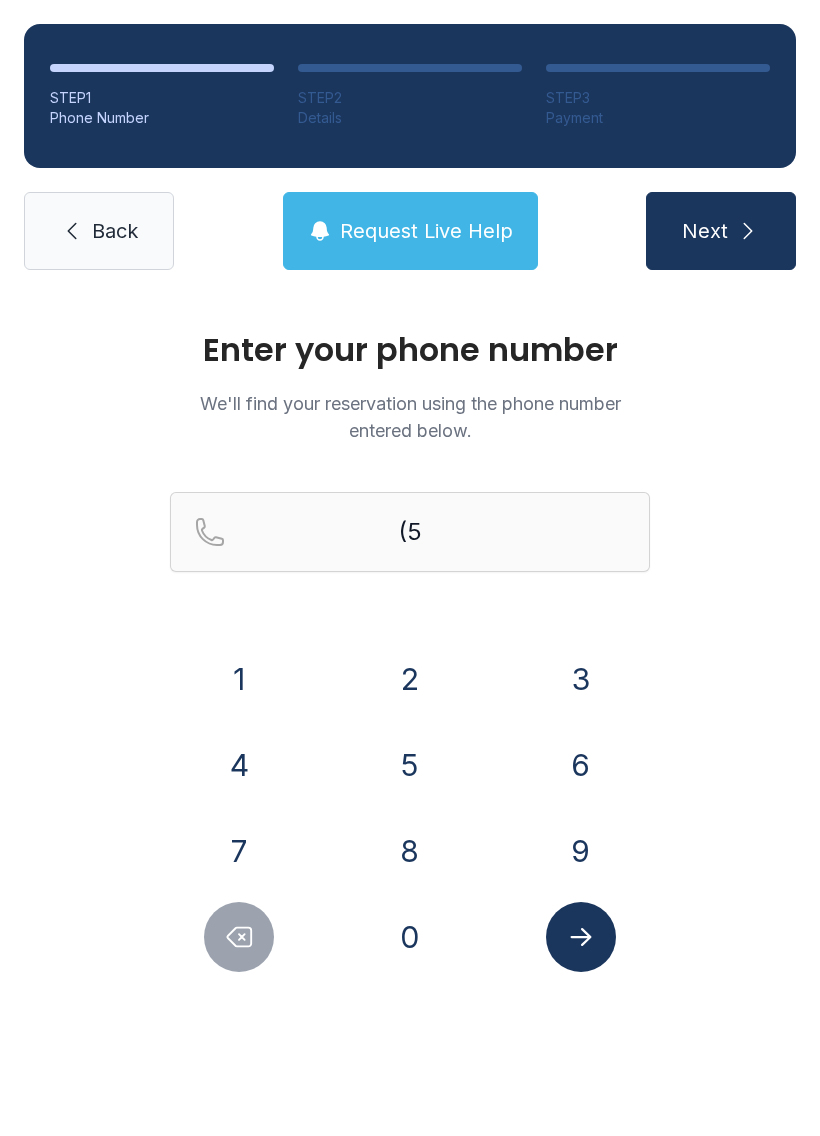 click on "1" at bounding box center (239, 679) 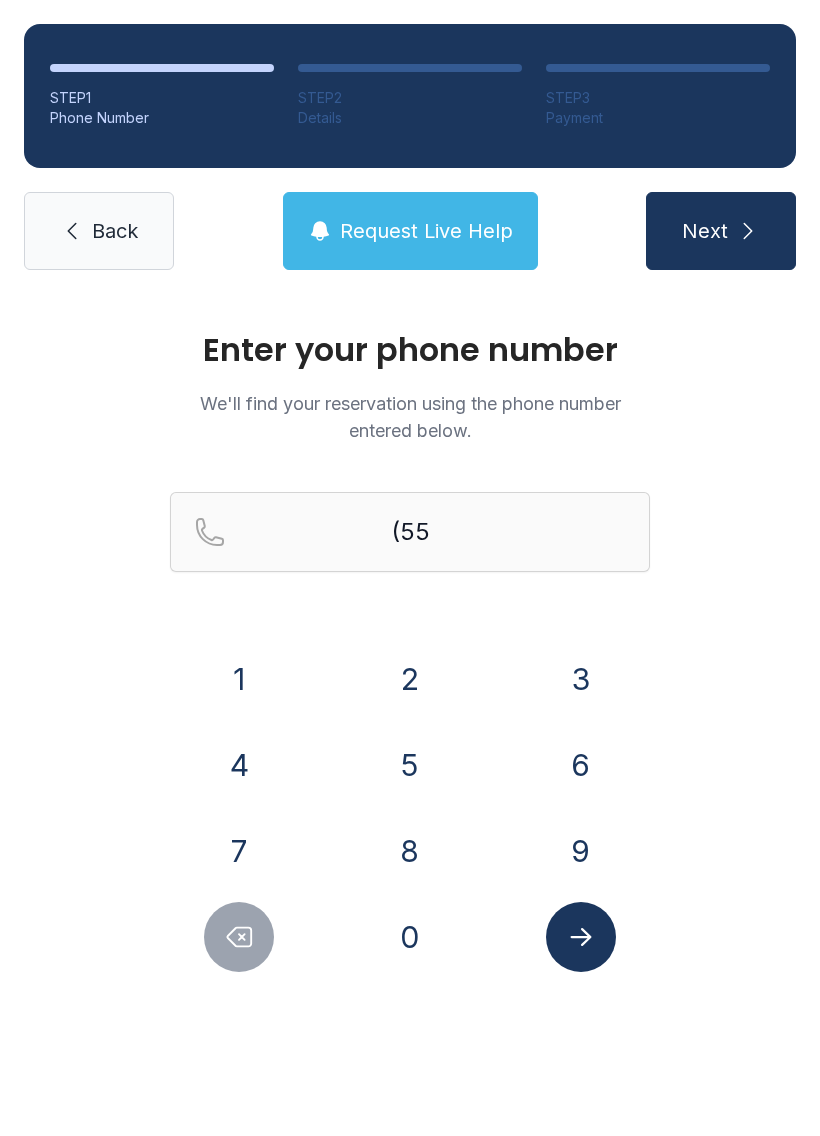 click on "2" at bounding box center (239, 679) 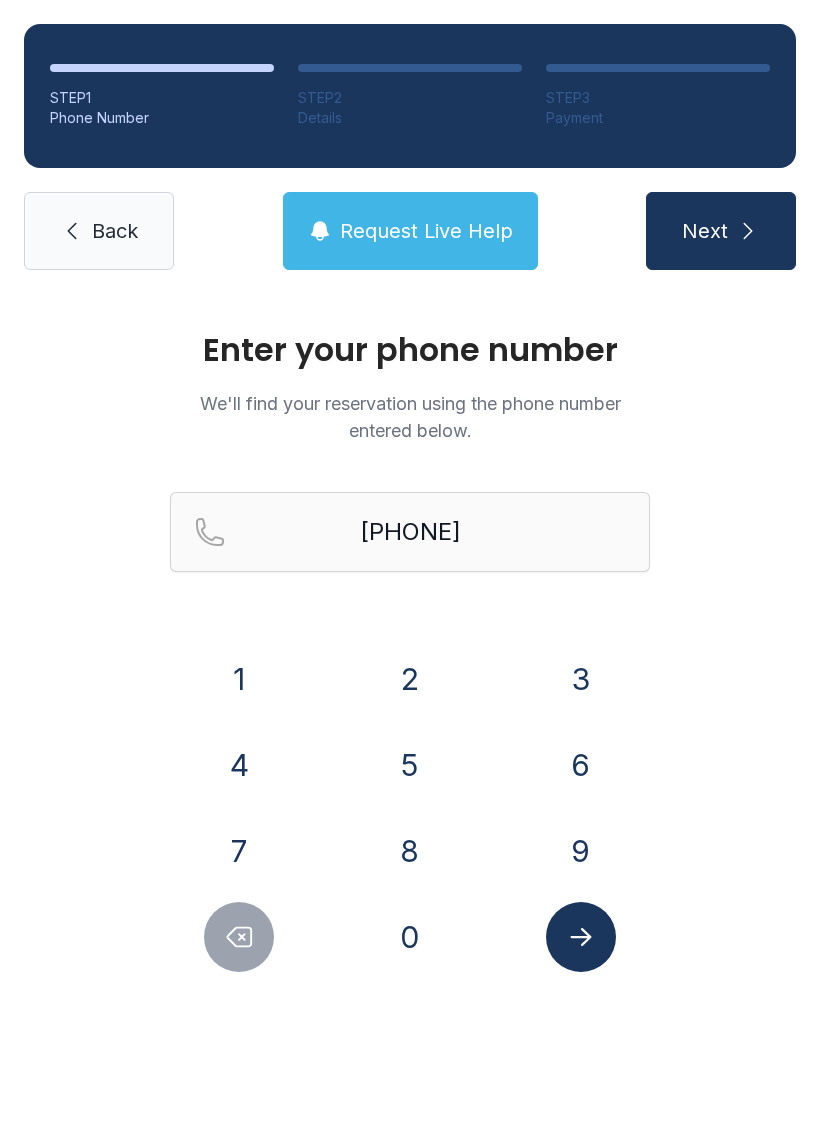 click on "4" at bounding box center (239, 679) 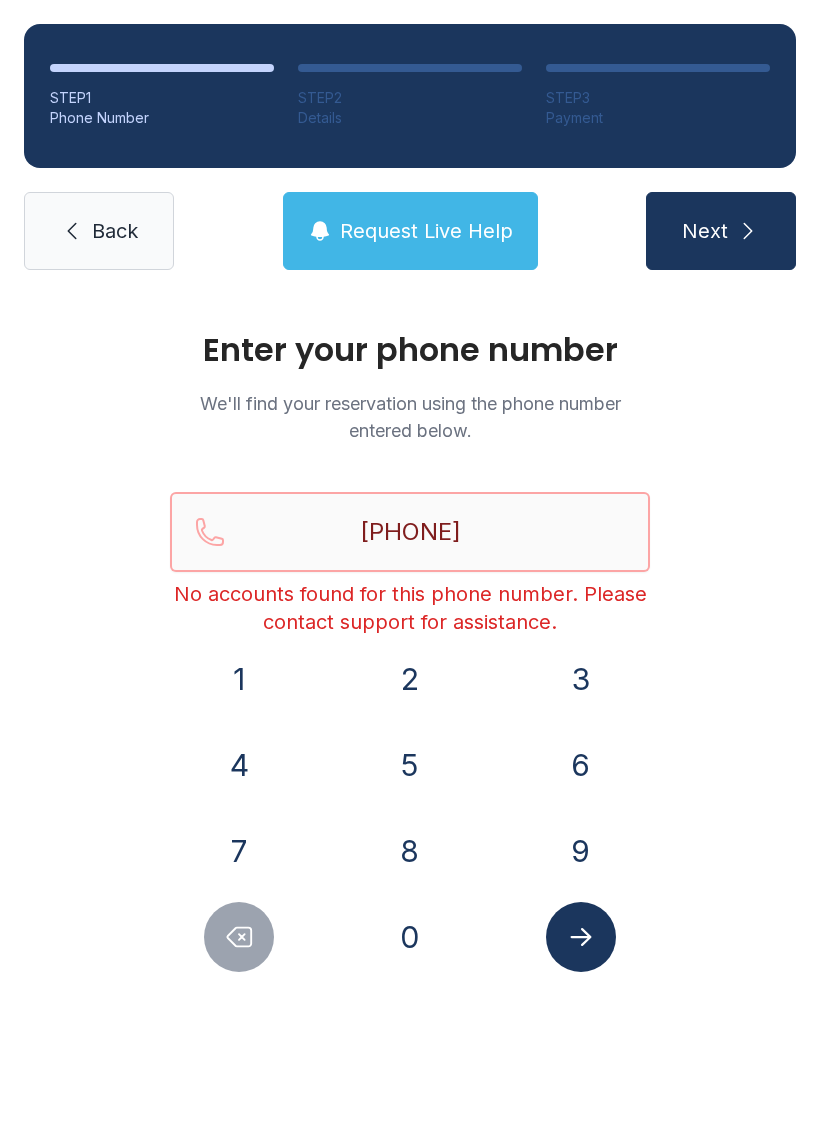 click on "[PHONE]" at bounding box center (410, 532) 